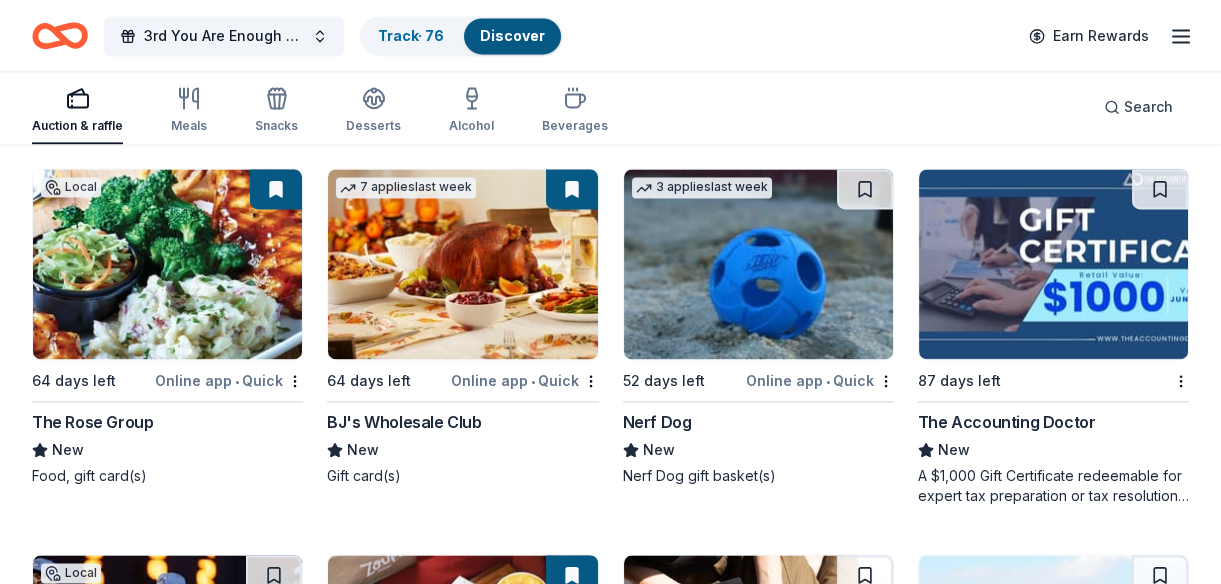 scroll, scrollTop: 5069, scrollLeft: 0, axis: vertical 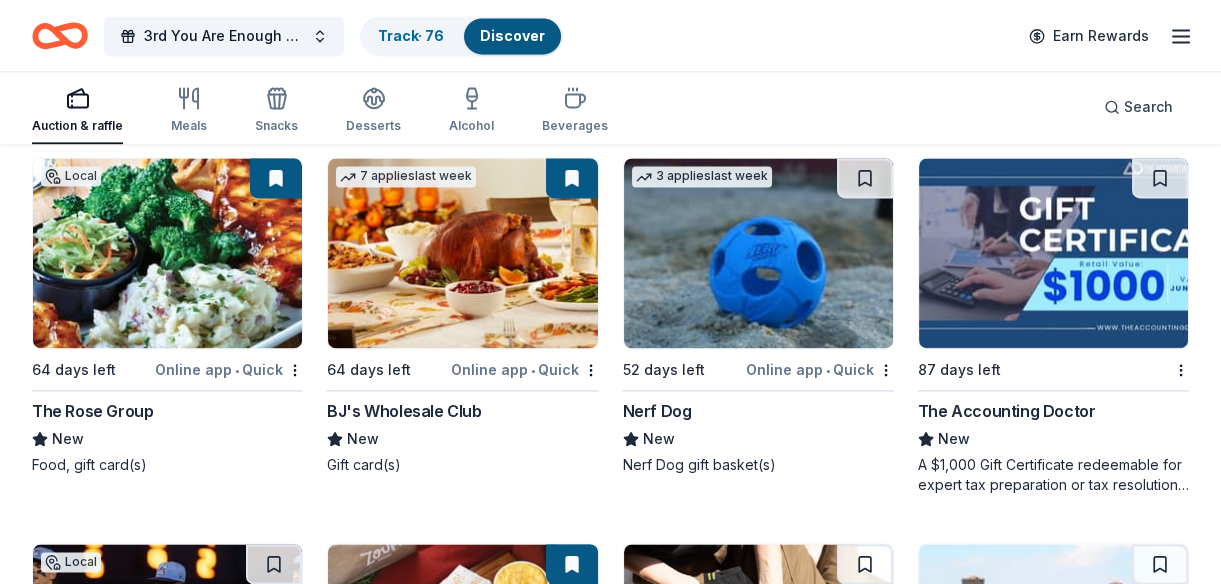 click at bounding box center (1053, 253) 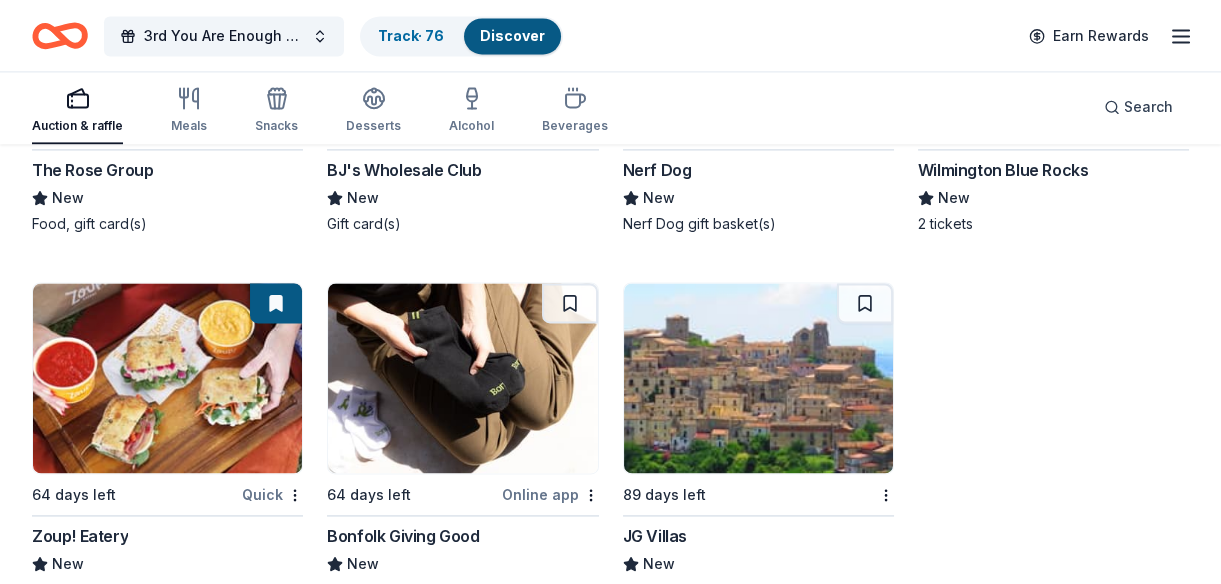 scroll, scrollTop: 5432, scrollLeft: 0, axis: vertical 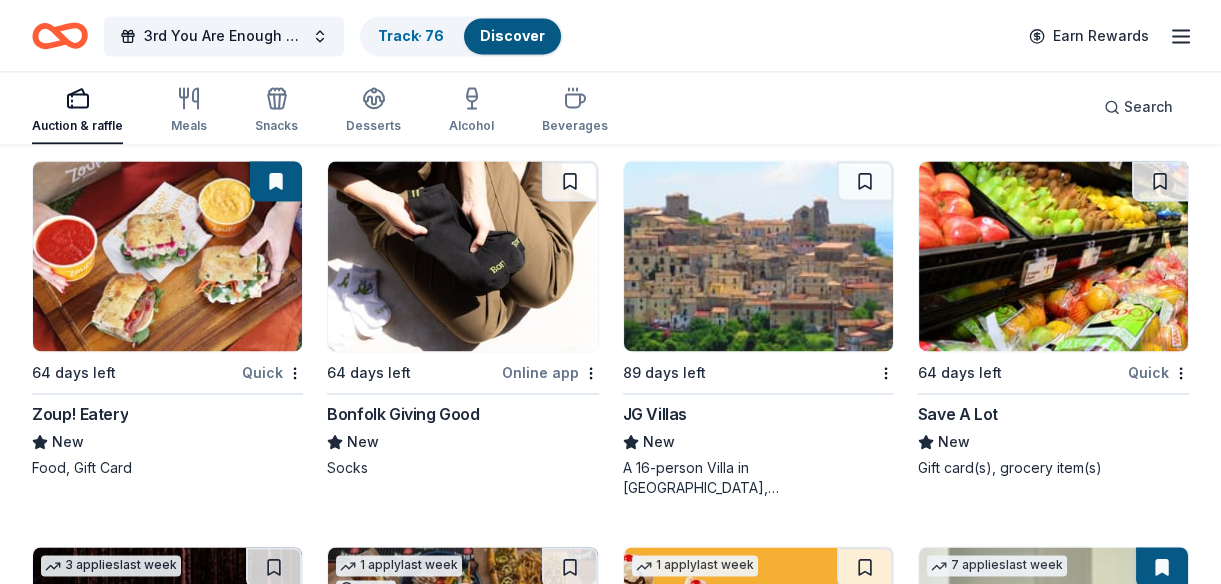 click at bounding box center [462, 256] 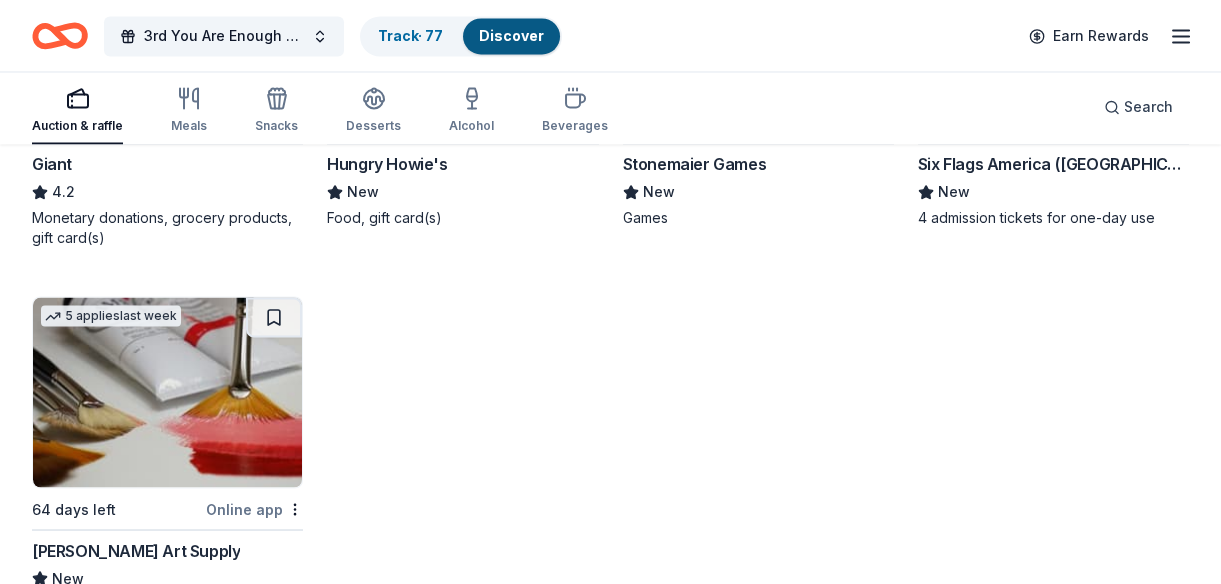 scroll, scrollTop: 6614, scrollLeft: 0, axis: vertical 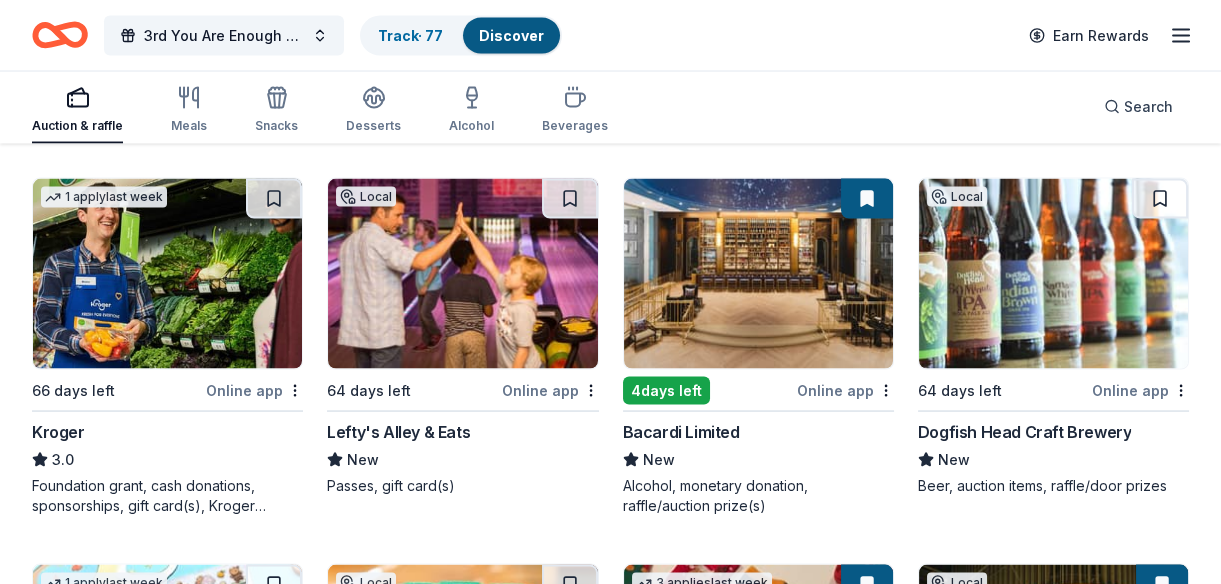 click at bounding box center (758, 274) 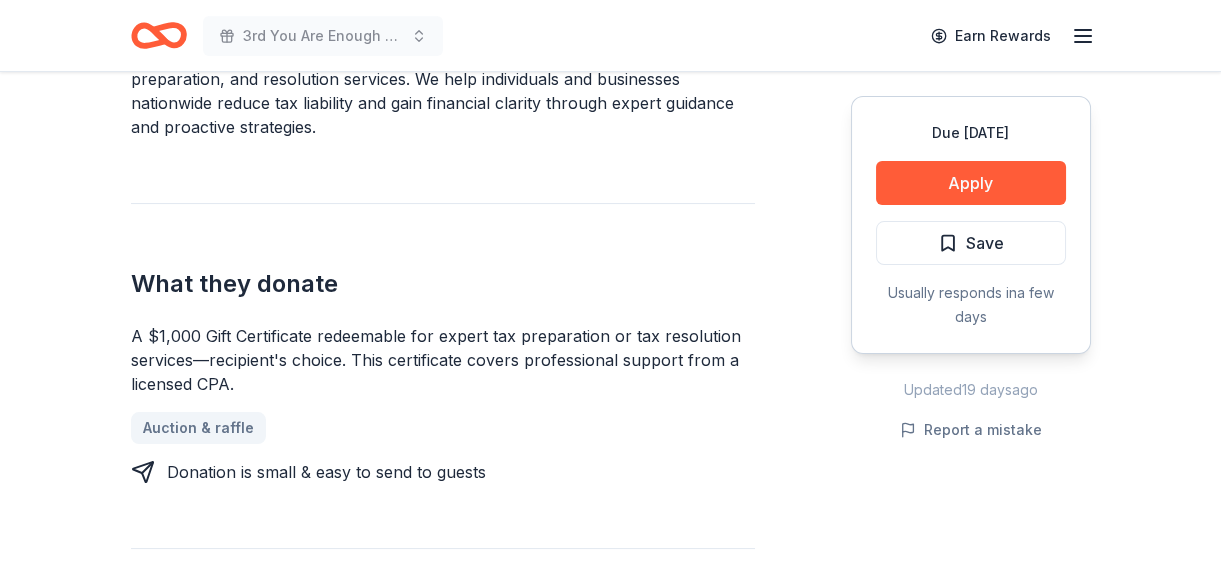 scroll, scrollTop: 727, scrollLeft: 0, axis: vertical 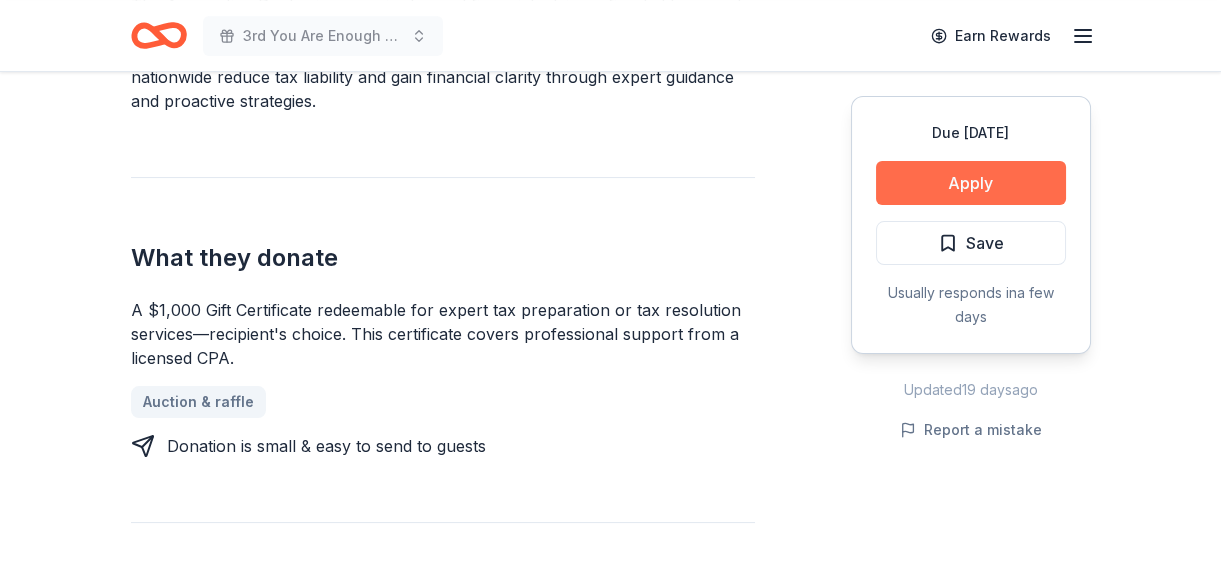 click on "Apply" at bounding box center (971, 183) 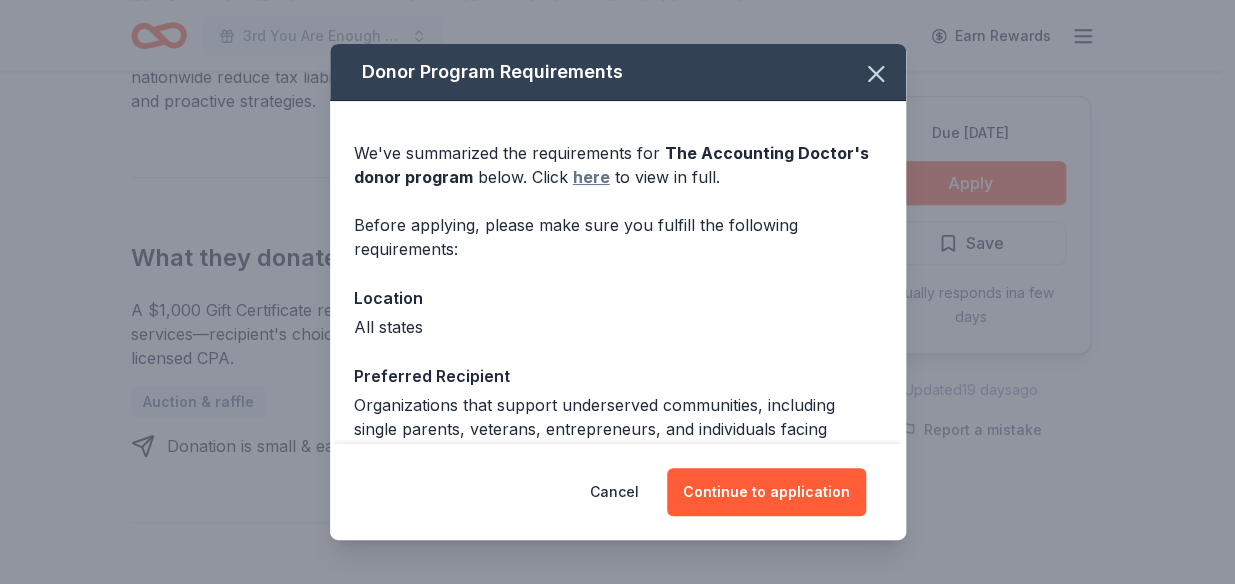 click on "here" at bounding box center [591, 177] 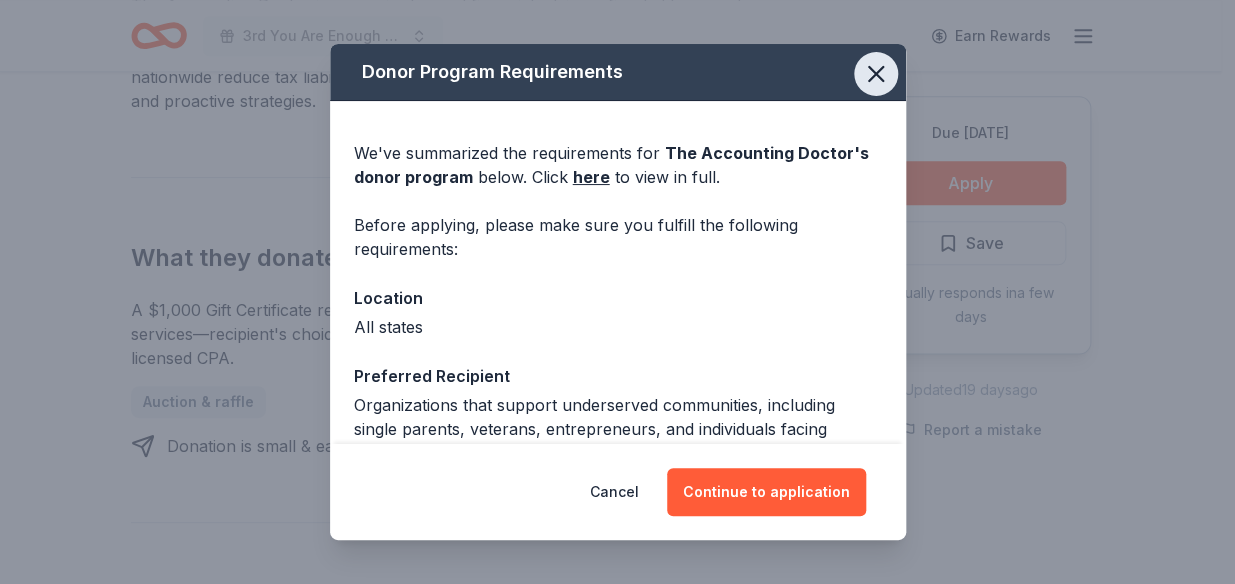 click 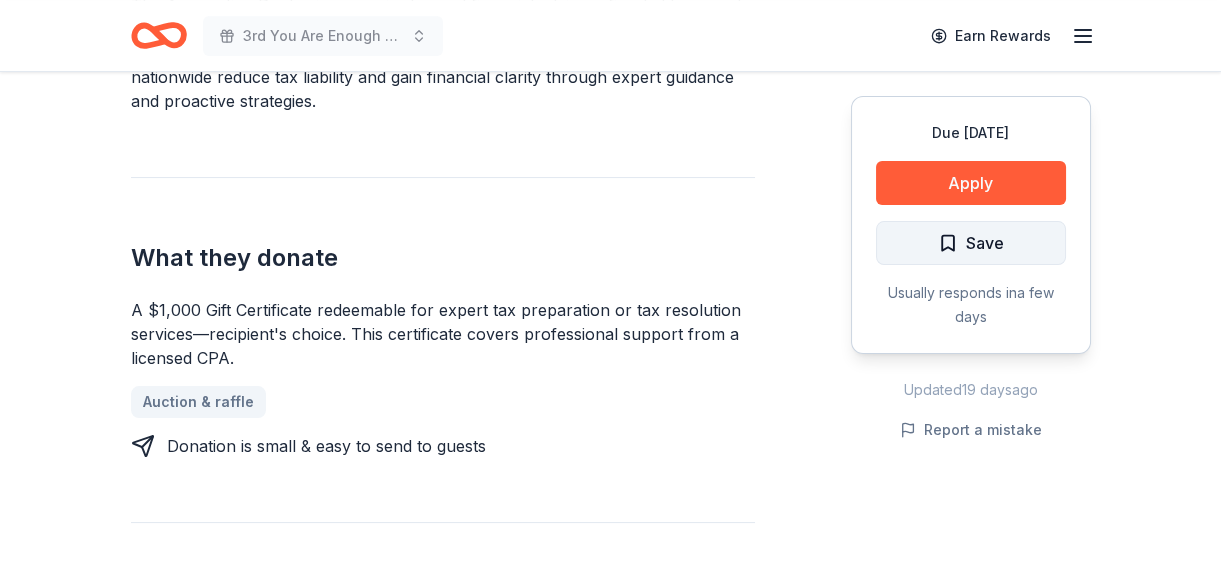 click on "Save" at bounding box center [971, 243] 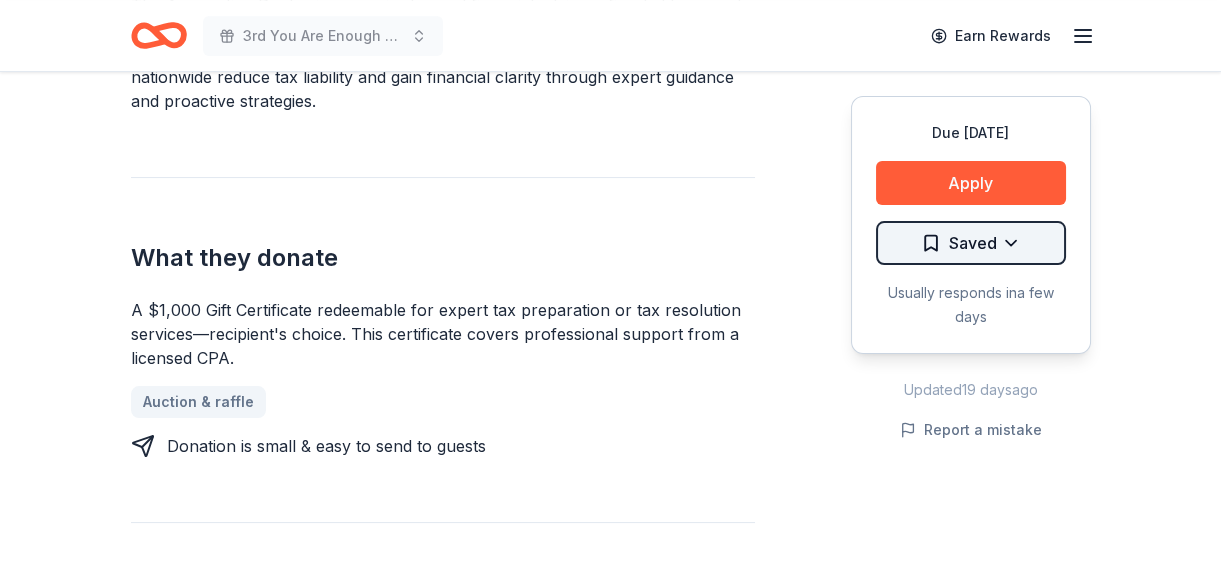 click on "3rd You Are Enough Suicide Fundraising Gala Earn Rewards Due in 87 days Share The Accounting Doctor New Share Donating in all states The Accounting Doctor is a premier tax and financial advisory firm led by award-winning CPA Adam Remis, specializing in personalized tax planning, preparation, and resolution services. We help individuals and businesses nationwide reduce tax liability and gain financial clarity through expert guidance and proactive strategies. What they donate A $1,000 Gift Certificate redeemable for expert tax preparation or tax resolution services—recipient's choice. This certificate covers professional support from a licensed CPA. Auction & raffle Donation is small & easy to send to guests Who they donate to  Preferred Organizations that support underserved communities, including single parents, veterans, entrepreneurs, and individuals facing financial hardship. We also prioritize causes focused on financial literacy, education, and economic empowerment. Education Military Poverty & Hunger" at bounding box center [610, -435] 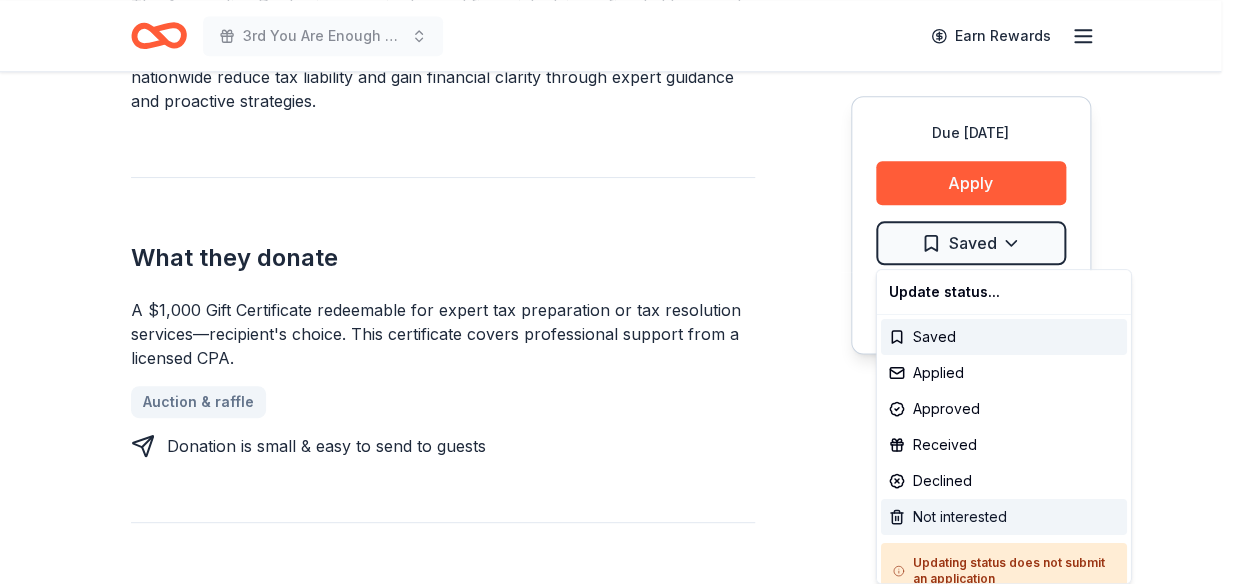 click on "Not interested" at bounding box center (1003, 517) 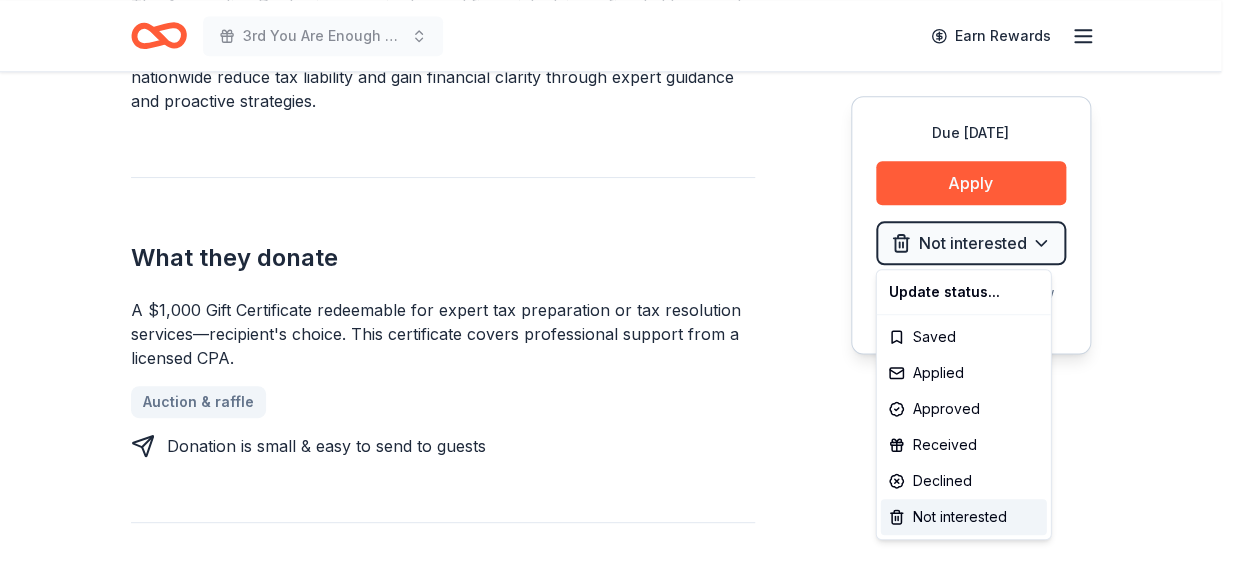 click on "3rd You Are Enough Suicide Fundraising Gala Earn Rewards Due in 87 days Share The Accounting Doctor New Share Donating in all states The Accounting Doctor is a premier tax and financial advisory firm led by award-winning CPA Adam Remis, specializing in personalized tax planning, preparation, and resolution services. We help individuals and businesses nationwide reduce tax liability and gain financial clarity through expert guidance and proactive strategies. What they donate A $1,000 Gift Certificate redeemable for expert tax preparation or tax resolution services—recipient's choice. This certificate covers professional support from a licensed CPA. Auction & raffle Donation is small & easy to send to guests Who they donate to  Preferred Organizations that support underserved communities, including single parents, veterans, entrepreneurs, and individuals facing financial hardship. We also prioritize causes focused on financial literacy, education, and economic empowerment. Education Military Poverty & Hunger" at bounding box center [617, -435] 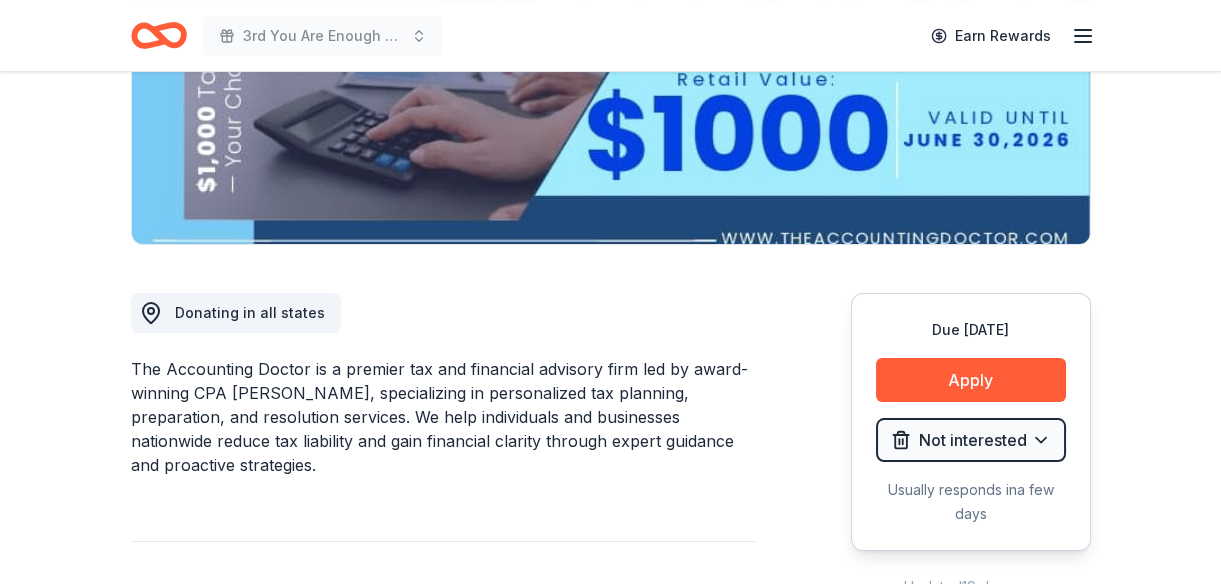 scroll, scrollTop: 0, scrollLeft: 0, axis: both 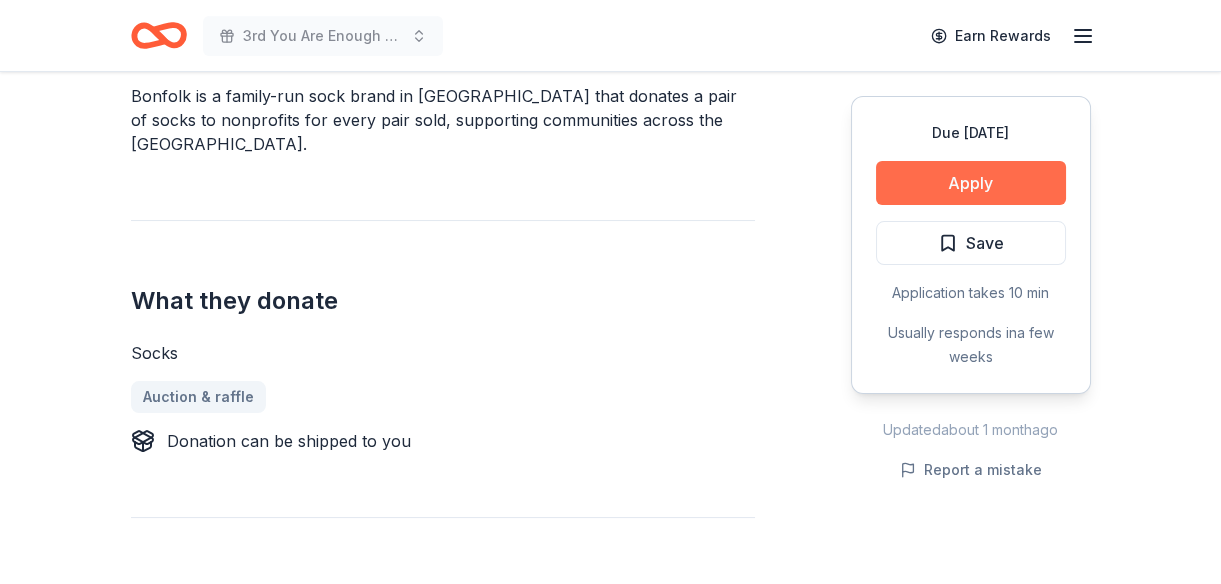 click on "Apply" at bounding box center [971, 183] 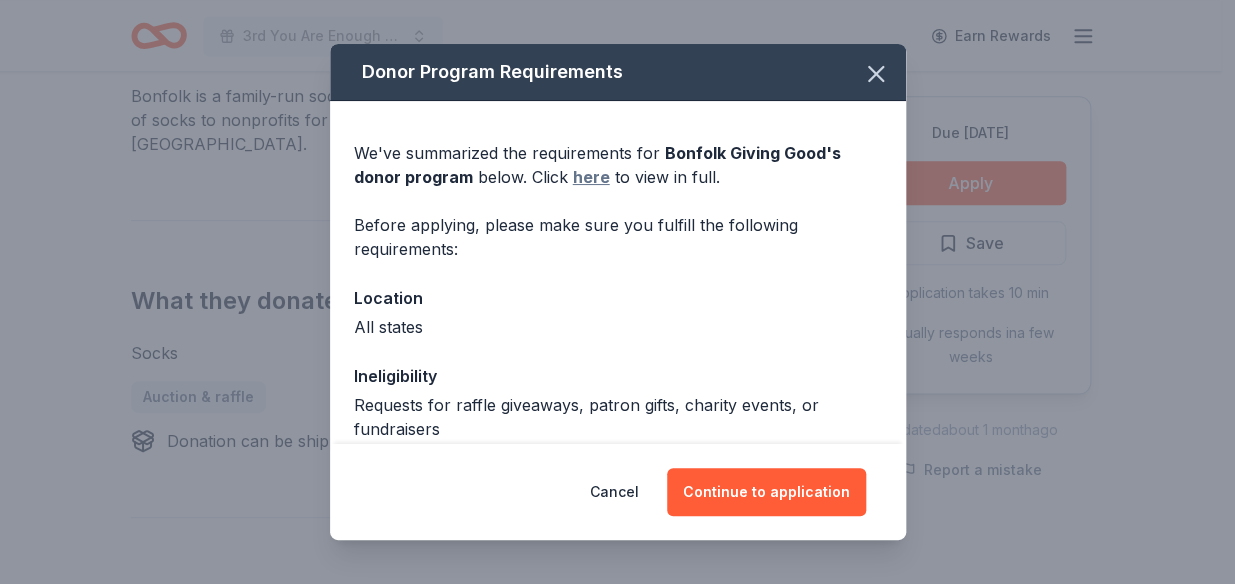 click on "here" at bounding box center (591, 177) 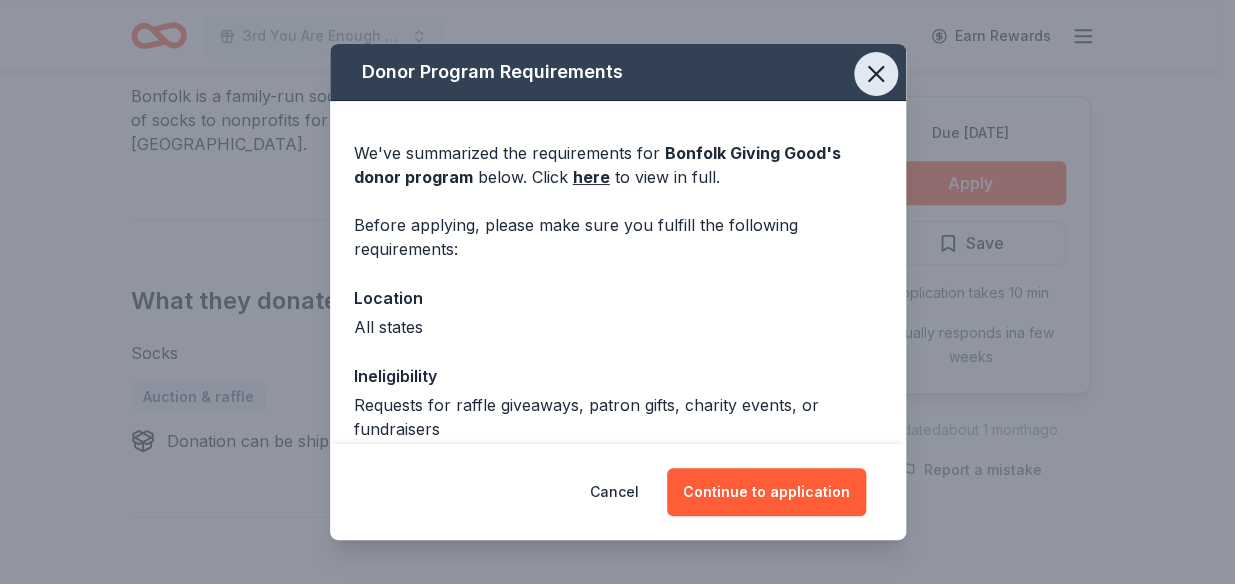 click 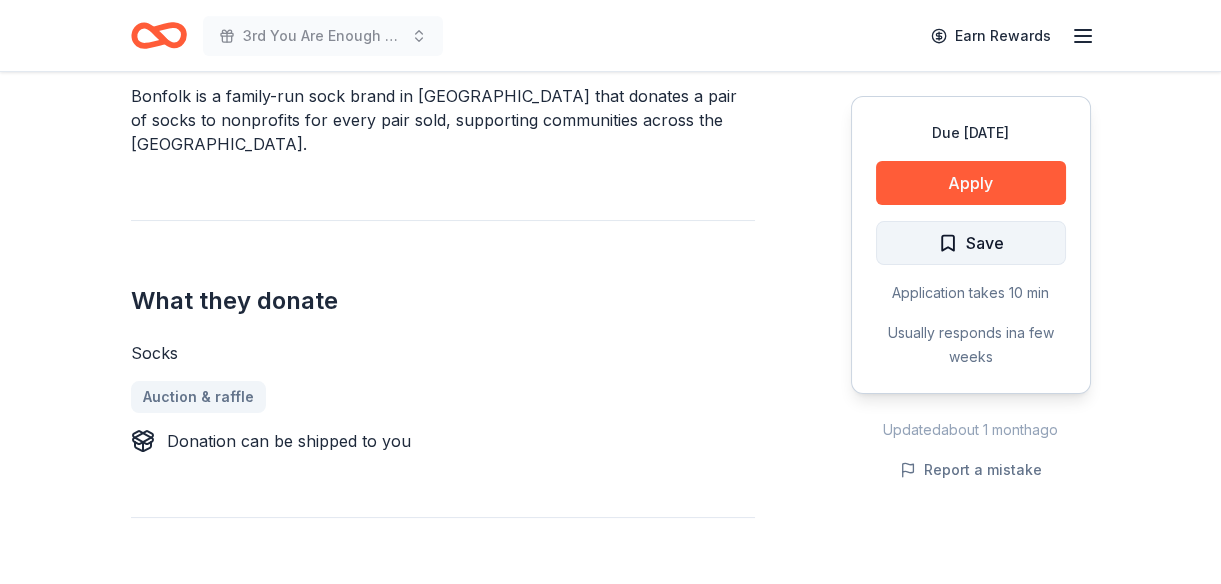 click on "Save" at bounding box center (985, 243) 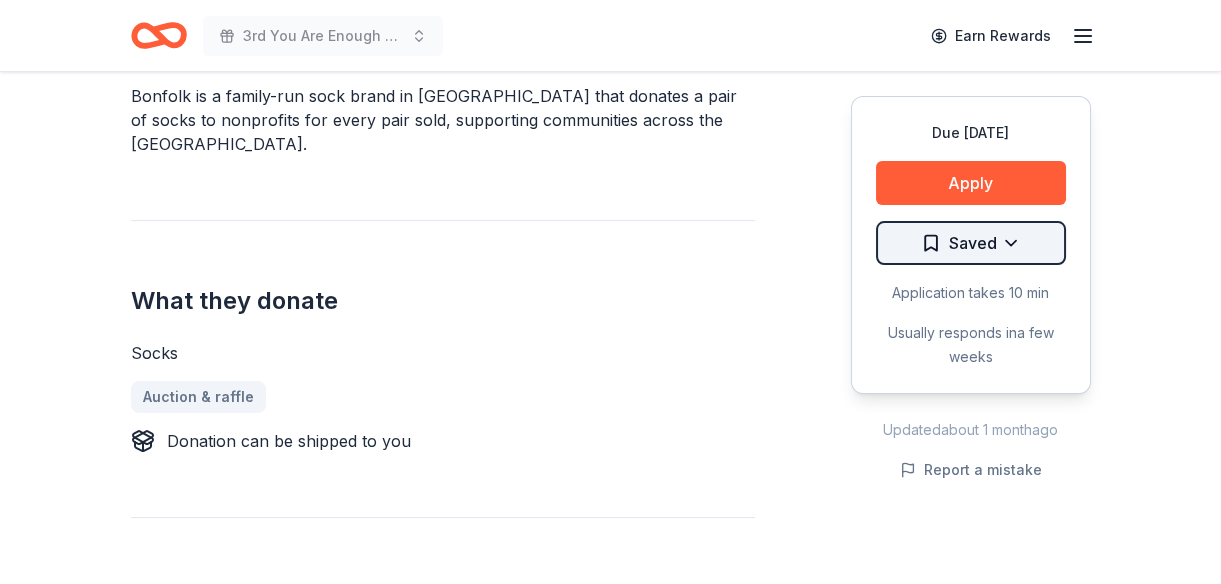 click on "3rd You Are Enough Suicide Fundraising Gala Earn Rewards Due in 64 days Share Bonfolk Giving Good New approval rate donation value Share Donating in all states Bonfolk is a family-run sock brand in NOLA that donates a pair of socks to nonprofits for every pair sold, supporting communities across the USA. What they donate Socks Auction & raffle Donation can be shipped to you Who they donate to  Preferred Poverty & Hunger 501(c)(3) preferred  Ineligible Requests for raffle giveaways, patron gifts, charity events, or fundraisers Due in 64 days Apply Saved Application takes 10 min Usually responds in  a few weeks Updated  about 1 month  ago Report a mistake approval rate 20 % approved 30 % declined 50 % no response donation value (average) 20% 70% 0% 10% $xx - $xx $xx - $xx $xx - $xx $xx - $xx Upgrade to Pro to view approval rates and average donation values New Be the first to review this company! Leave a review Similar donors 1   apply  last week Local 64 days left Online app New York Jets (Ticket Donation) 5.0" at bounding box center (610, -344) 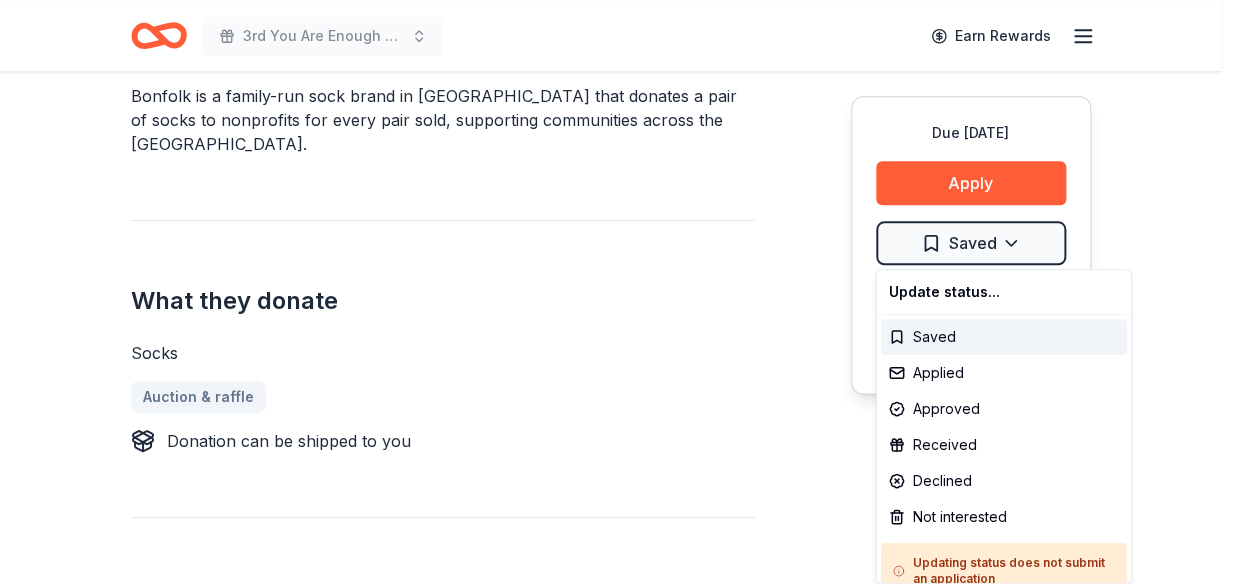 click on "3rd You Are Enough Suicide Fundraising Gala Earn Rewards Due in 64 days Share Bonfolk Giving Good New approval rate donation value Share Donating in all states Bonfolk is a family-run sock brand in NOLA that donates a pair of socks to nonprofits for every pair sold, supporting communities across the USA. What they donate Socks Auction & raffle Donation can be shipped to you Who they donate to  Preferred Poverty & Hunger 501(c)(3) preferred  Ineligible Requests for raffle giveaways, patron gifts, charity events, or fundraisers Due in 64 days Apply Saved Application takes 10 min Usually responds in  a few weeks Updated  about 1 month  ago Report a mistake approval rate 20 % approved 30 % declined 50 % no response donation value (average) 20% 70% 0% 10% $xx - $xx $xx - $xx $xx - $xx $xx - $xx Upgrade to Pro to view approval rates and average donation values New Be the first to review this company! Leave a review Similar donors 1   apply  last week Local 64 days left Online app New York Jets (Ticket Donation) 5.0" at bounding box center (617, -344) 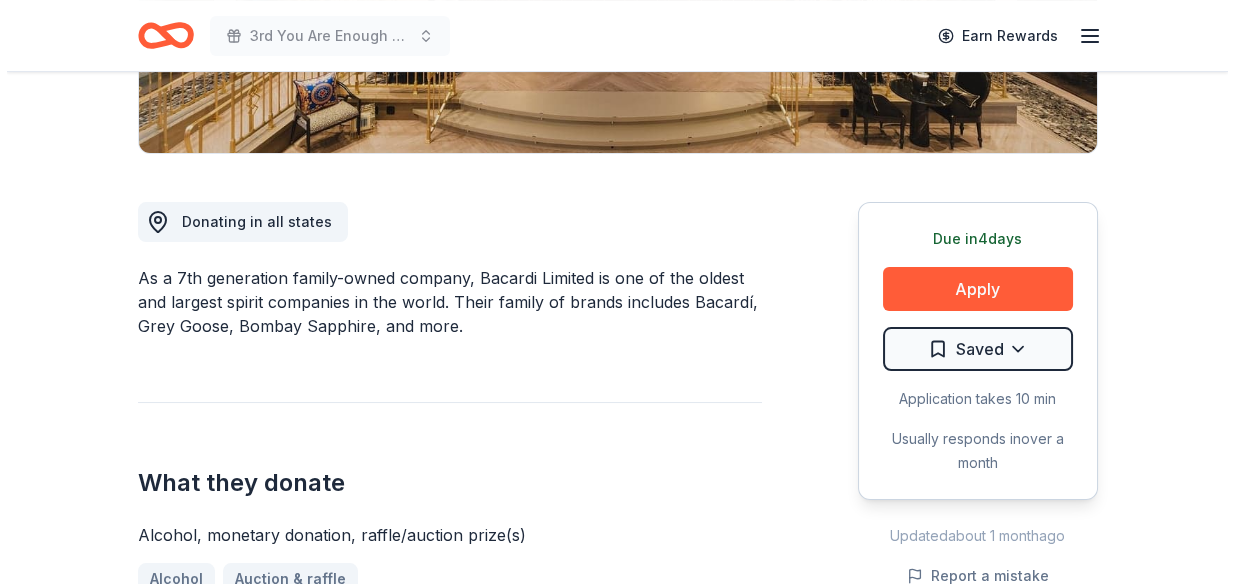 scroll, scrollTop: 545, scrollLeft: 0, axis: vertical 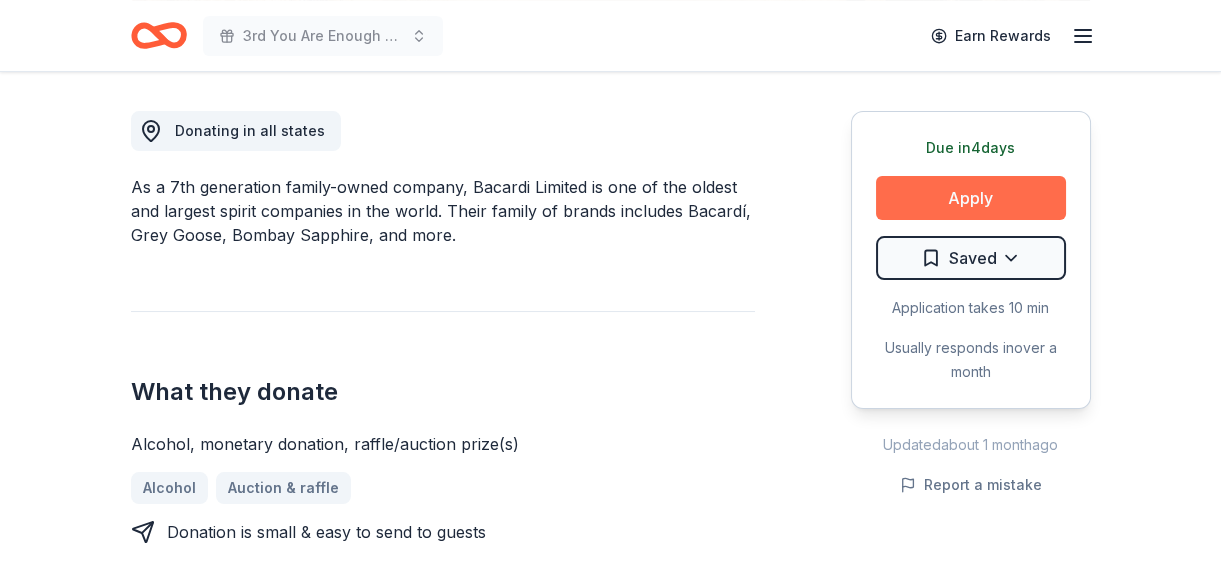 click on "Apply" at bounding box center (971, 198) 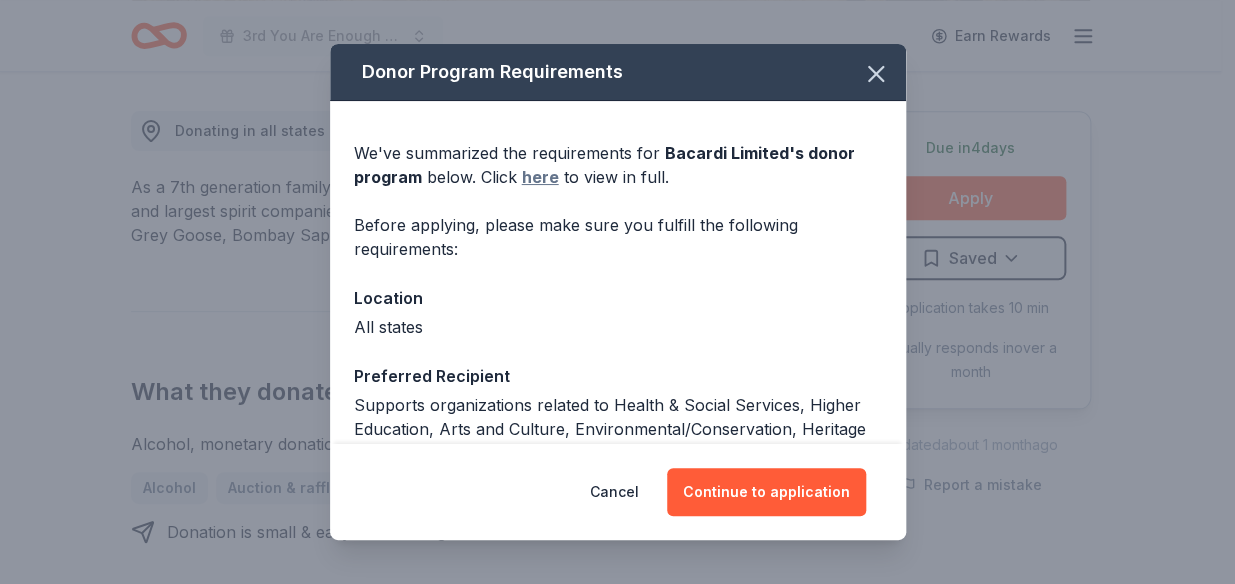 click on "here" at bounding box center (540, 177) 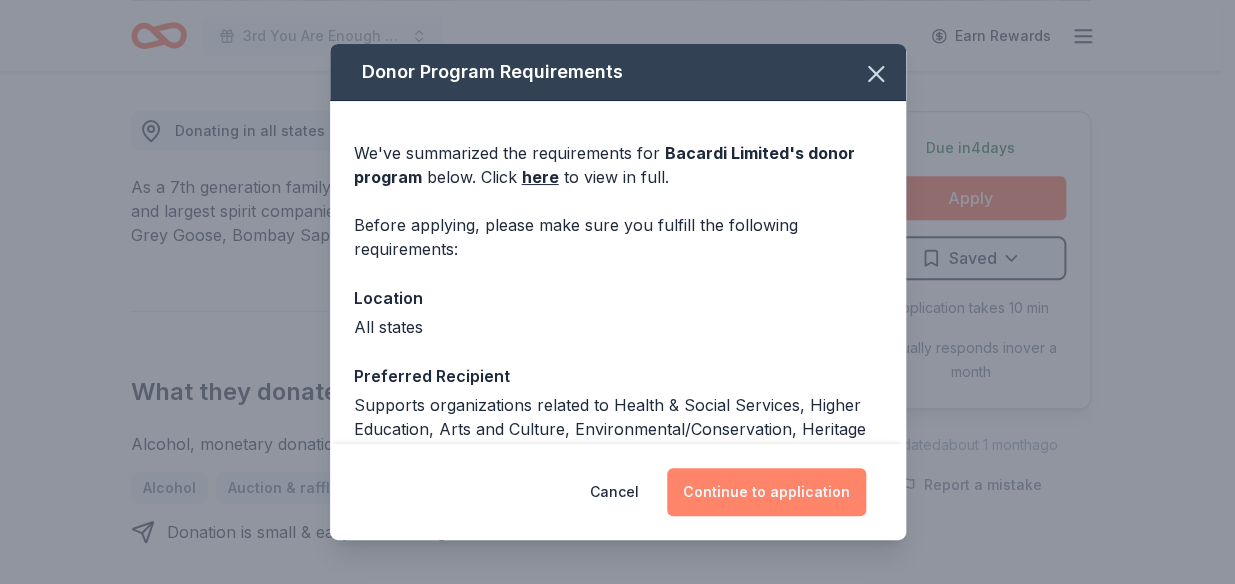 click on "Continue to application" at bounding box center (766, 492) 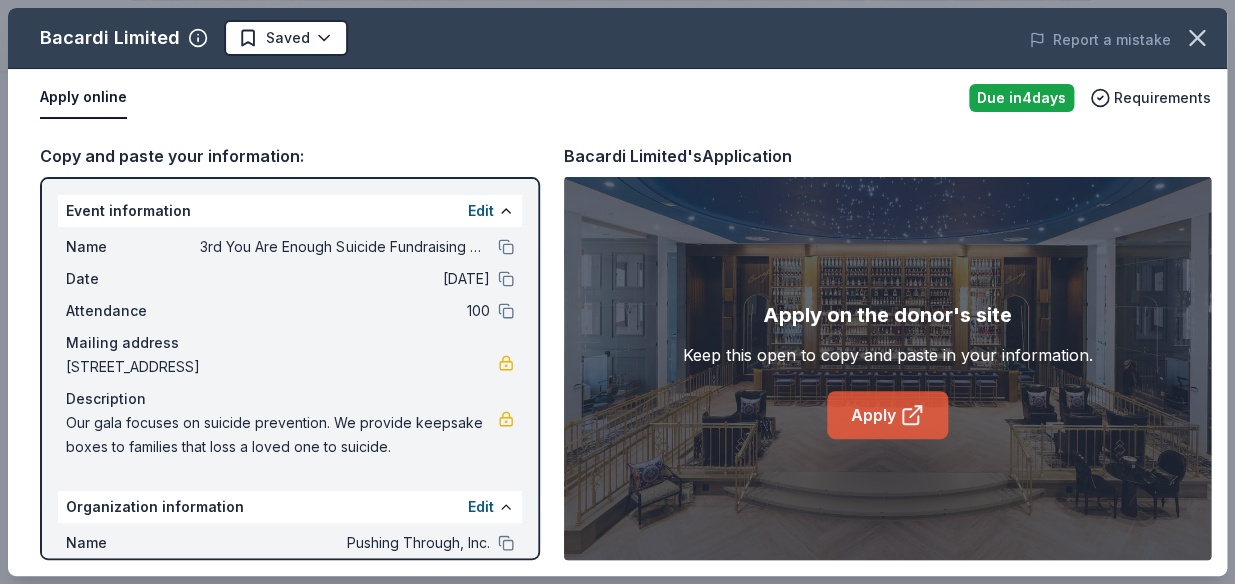 click on "Apply" at bounding box center (887, 415) 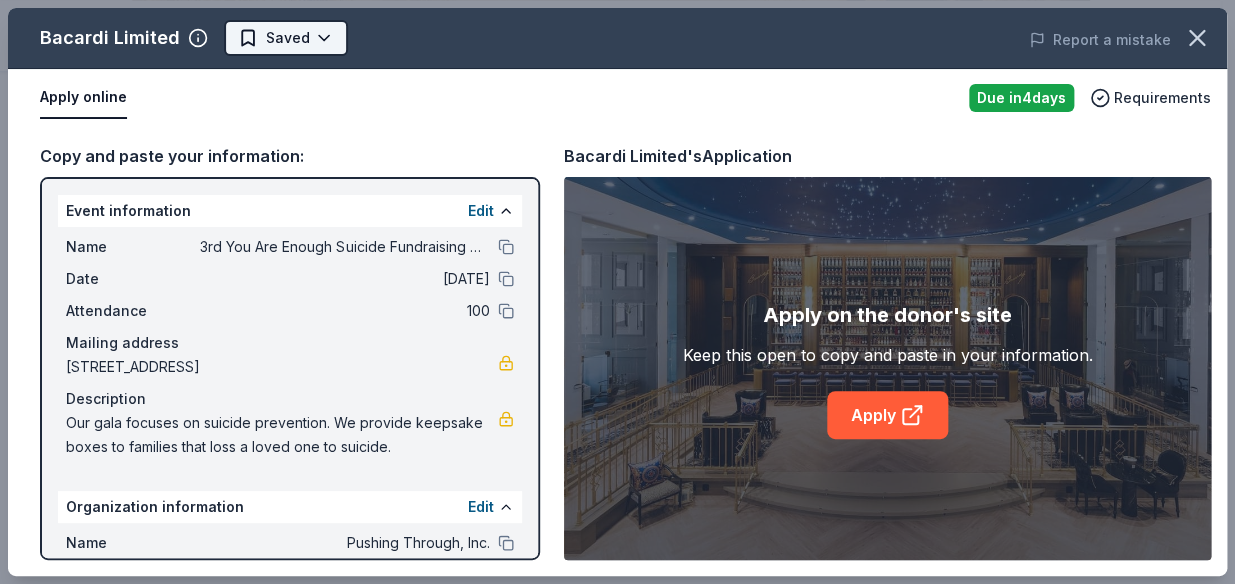 click on "3rd You Are Enough Suicide Fundraising Gala Earn Rewards Due in  4  days Share Bacardi Limited New • 1  reviews approval rate donation value Share Donating in all states As a 7th generation family-owned company, Bacardi Limited is one of the oldest and largest spirit companies in the world. Their family of brands includes Bacardí, Grey Goose, Bombay Sapphire, and more. What they donate Alcohol, monetary donation, raffle/auction prize(s) Alcohol Auction & raffle Donation is small & easy to send to guests Who they donate to  Preferred Supports organizations related to Health & Social Services, Higher Education, Arts and Culture, Environmental/Conservation, Heritage Art & Culture Education Environment & Sustainability Health 501(c)(3) required  Ineligible Individuals; Those requesting sponsorship of personal exhibits or performances; Athletic clubs; Private or advocacy groups; Political groups; Religious groups Individuals Sports Teams Lobbying & advocacy Political Religious Due in  4  days Apply Saved  ago %" at bounding box center [610, -253] 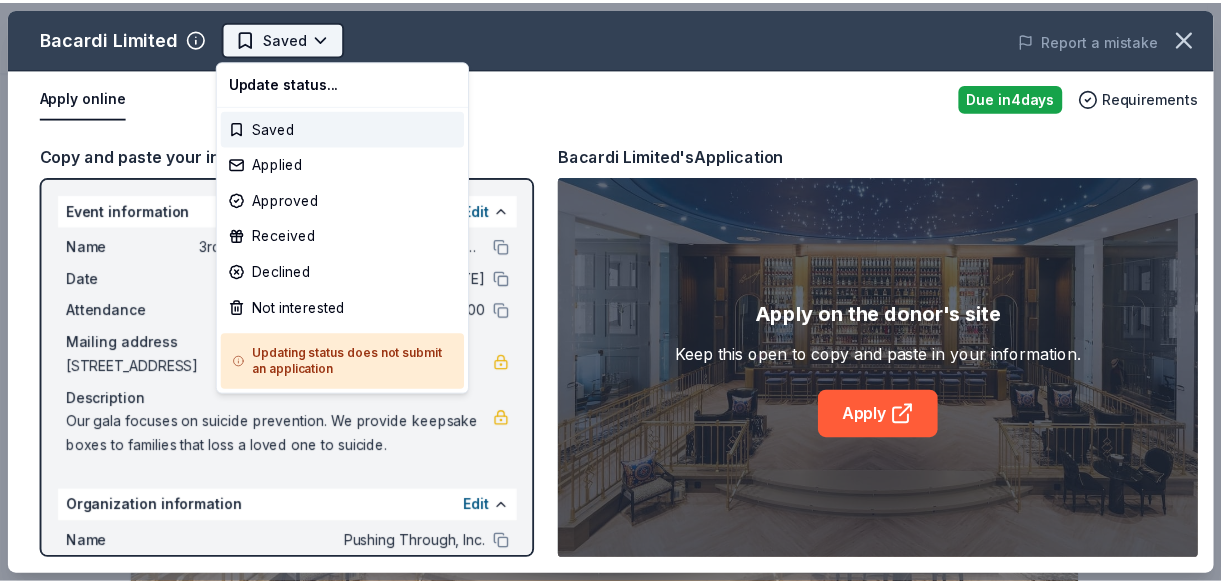 scroll, scrollTop: 0, scrollLeft: 0, axis: both 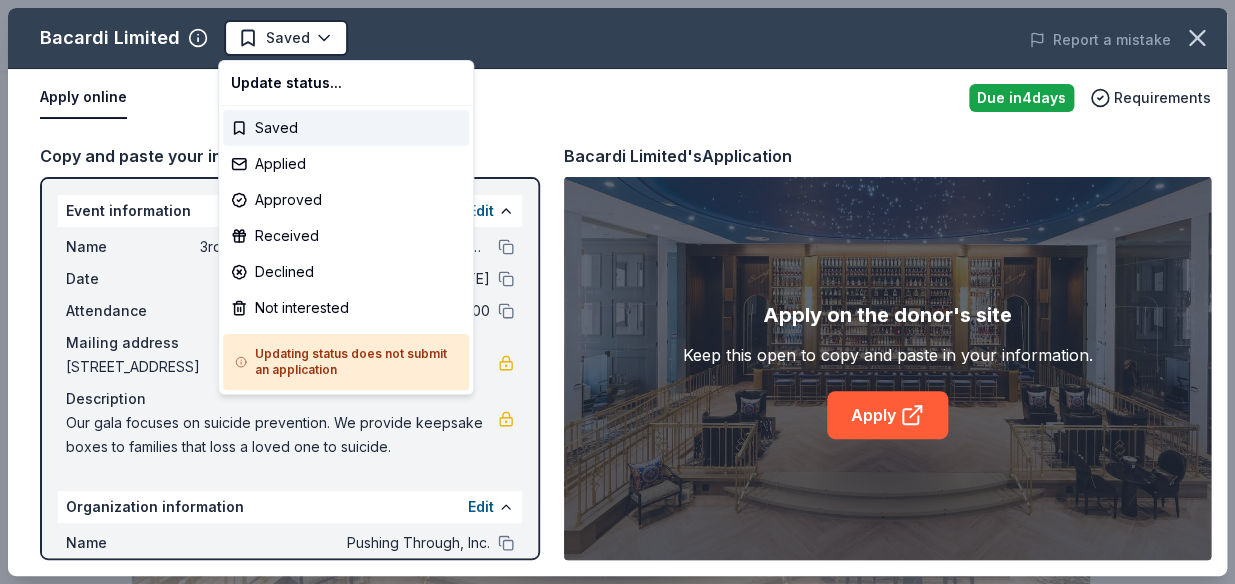click on "3rd You Are Enough Suicide Fundraising Gala Saved Apply Due in  4  days Share Bacardi Limited New • 1  reviews approval rate donation value Share Donating in all states As a 7th generation family-owned company, Bacardi Limited is one of the oldest and largest spirit companies in the world. Their family of brands includes Bacardí, Grey Goose, Bombay Sapphire, and more. What they donate Alcohol, monetary donation, raffle/auction prize(s) Alcohol Auction & raffle Donation is small & easy to send to guests Who they donate to  Preferred Supports organizations related to Health & Social Services, Higher Education, Arts and Culture, Environmental/Conservation, Heritage Art & Culture Education Environment & Sustainability Health 501(c)(3) required  Ineligible Individuals; Those requesting sponsorship of personal exhibits or performances; Athletic clubs; Private or advocacy groups; Political groups; Religious groups Individuals Sports Teams Lobbying & advocacy Political Religious Due in  4  days Apply Saved  ago 20" at bounding box center (617, 292) 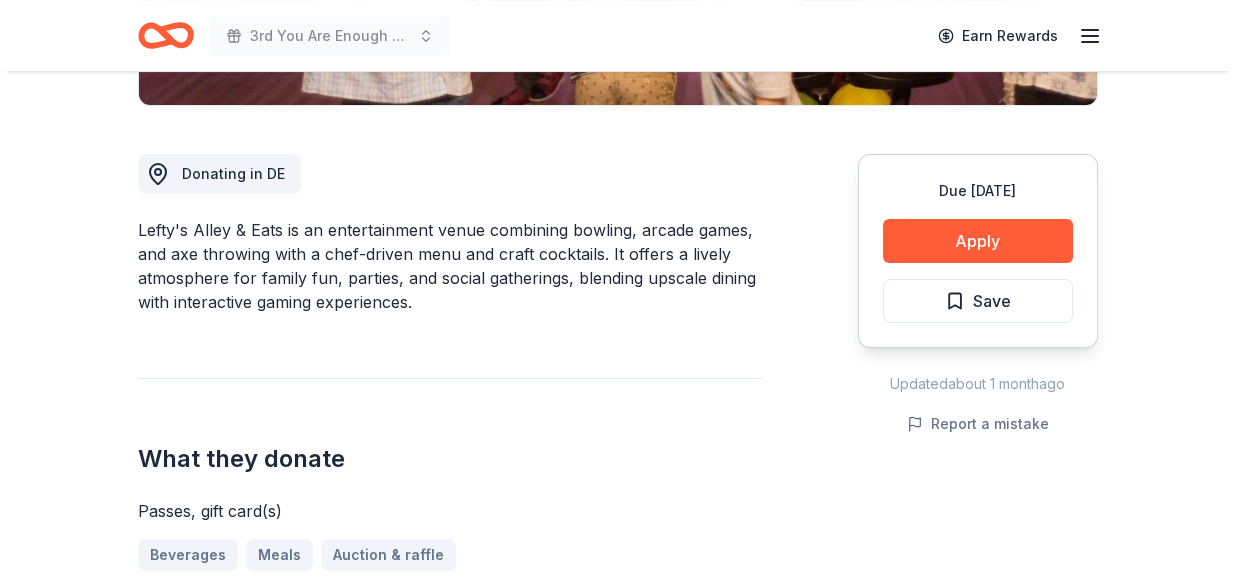 scroll, scrollTop: 545, scrollLeft: 0, axis: vertical 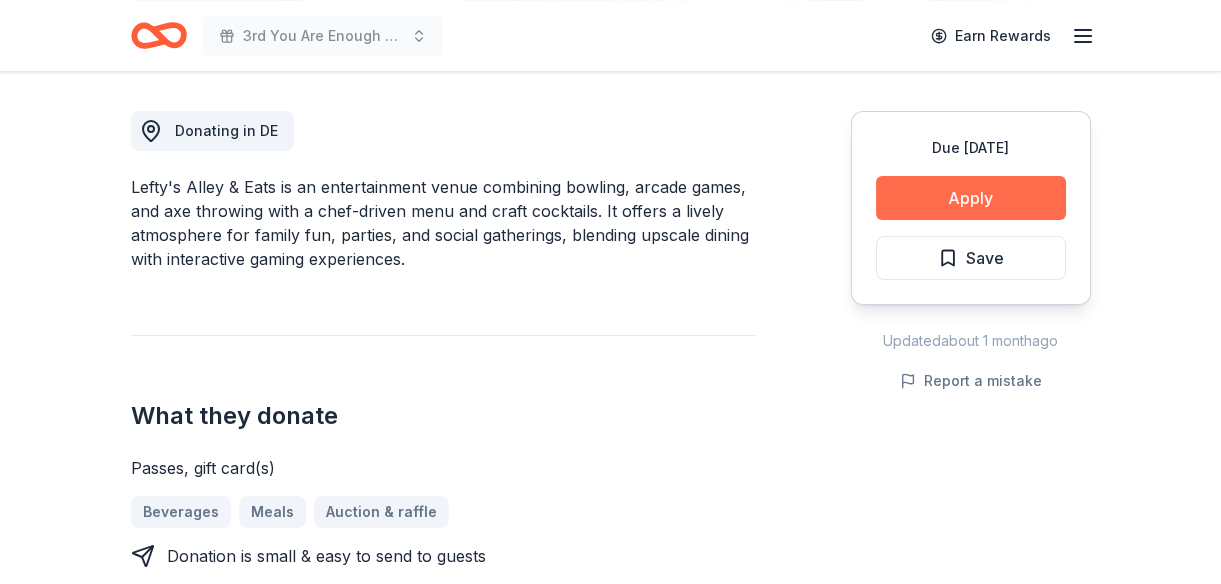 click on "Apply" at bounding box center (971, 198) 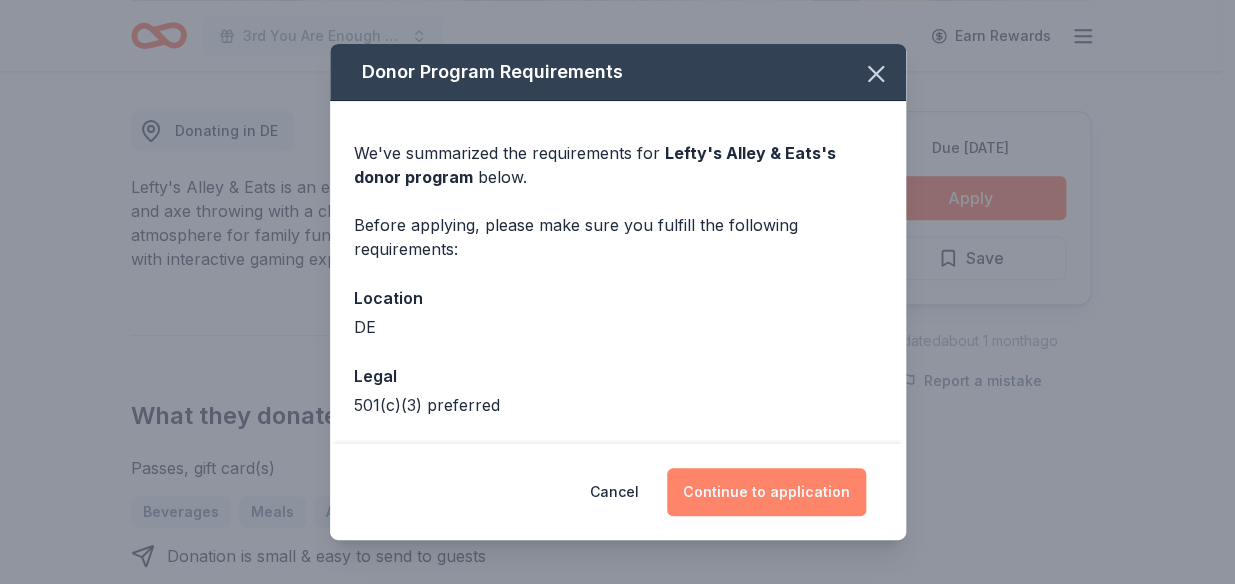 click on "Continue to application" at bounding box center (766, 492) 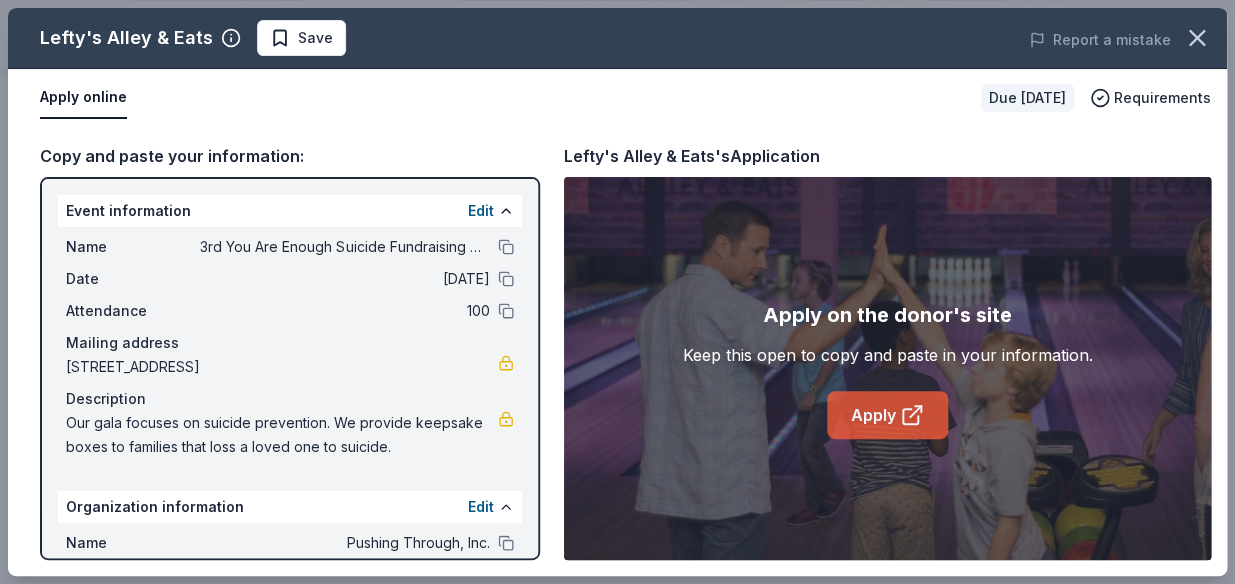 click on "Apply" at bounding box center [887, 415] 